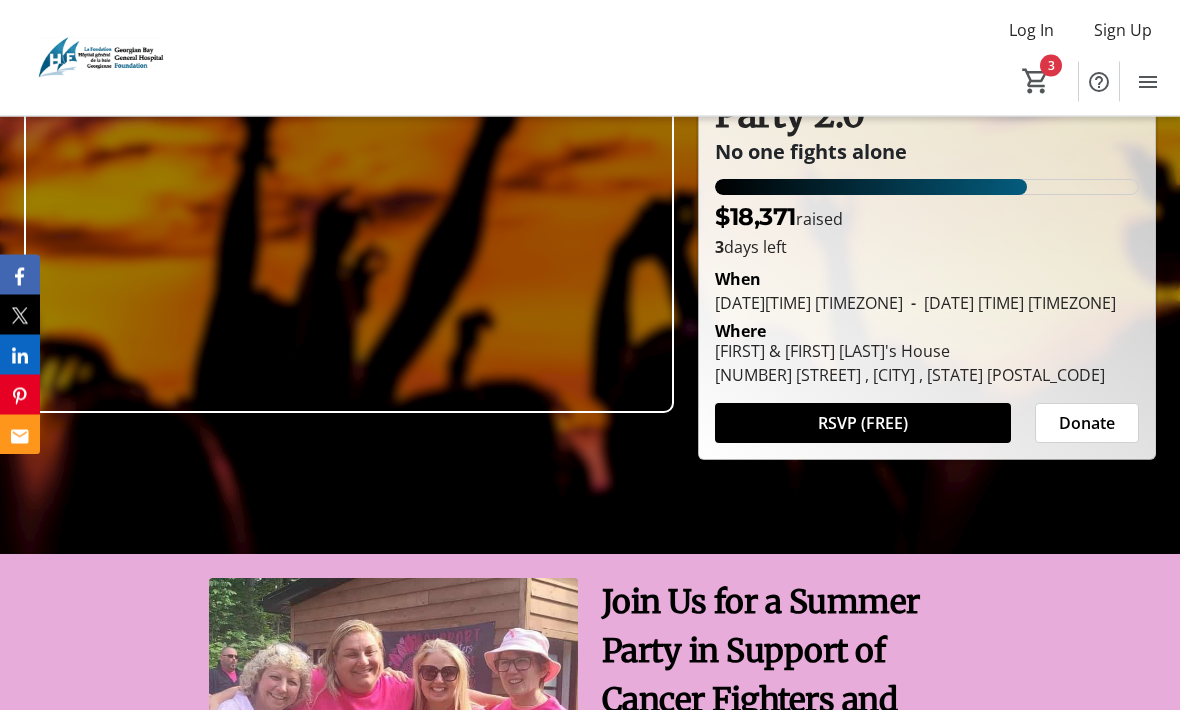 scroll, scrollTop: 246, scrollLeft: 0, axis: vertical 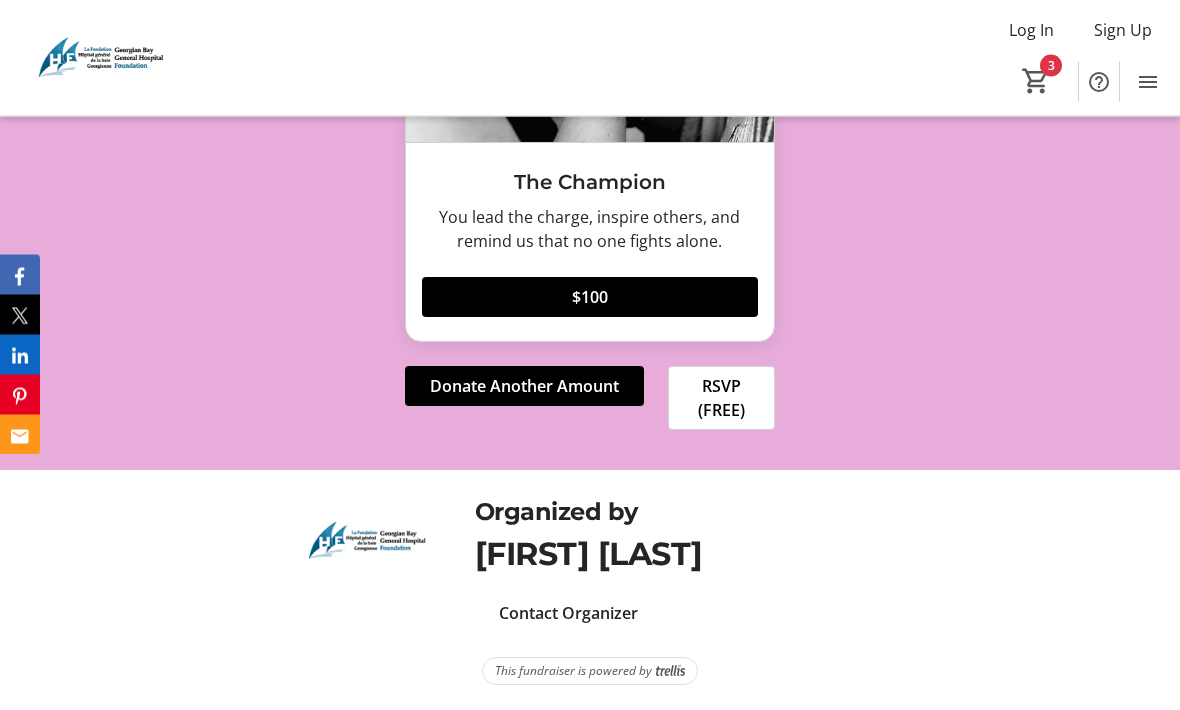 click on "Donate Another Amount" at bounding box center (524, 387) 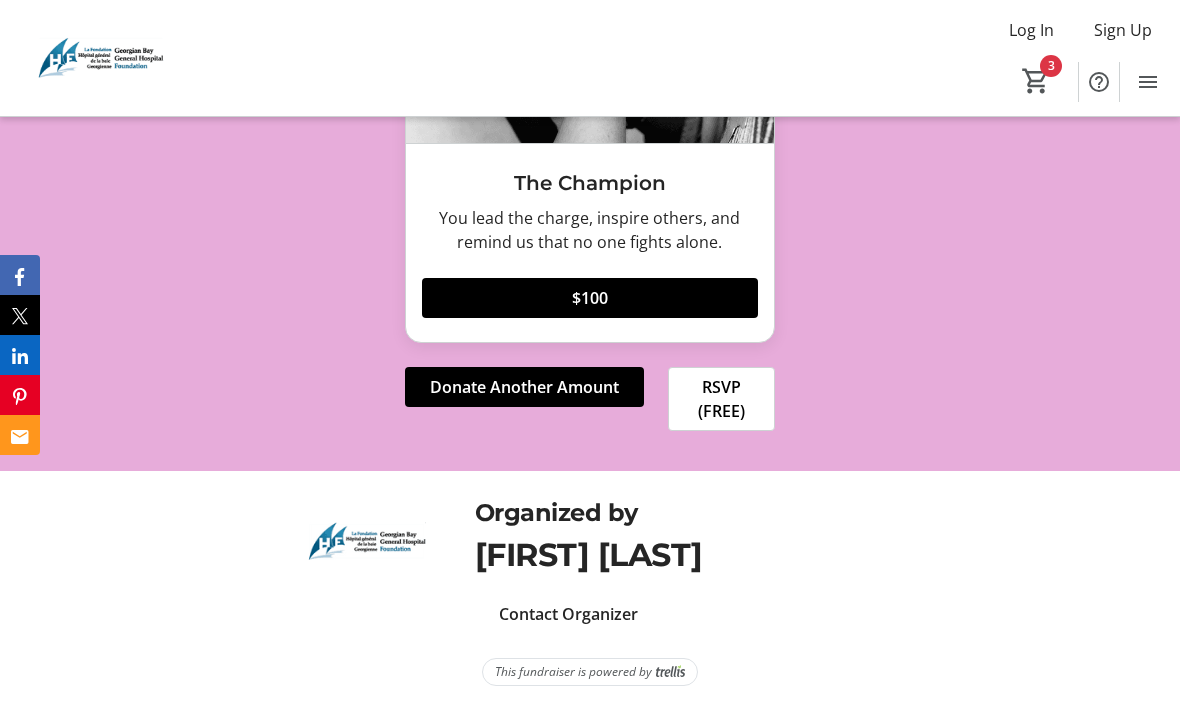 scroll, scrollTop: 0, scrollLeft: 0, axis: both 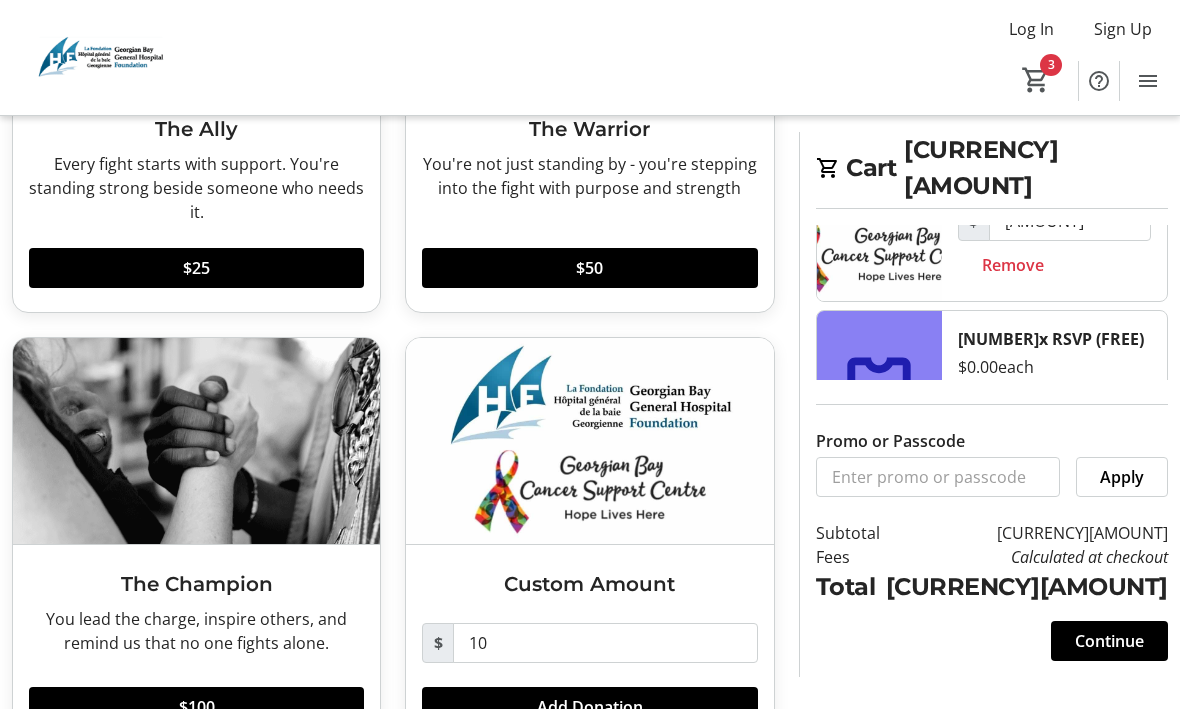 click on "Continue" at bounding box center (1109, 642) 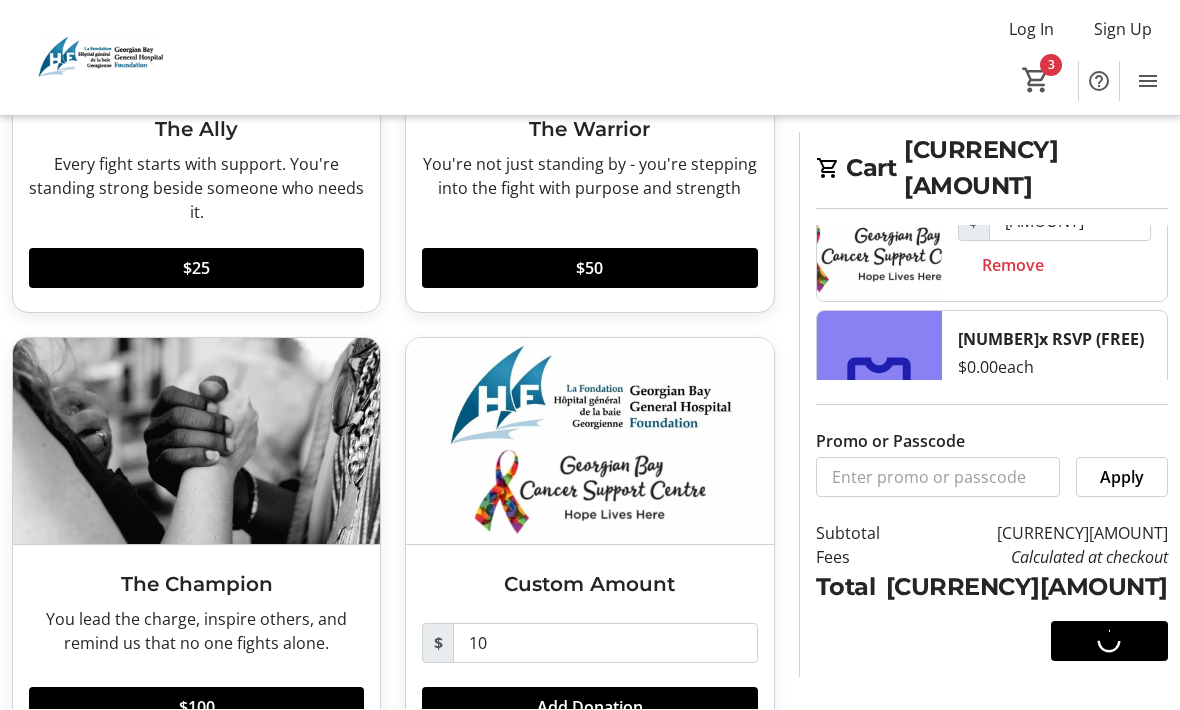 scroll, scrollTop: 0, scrollLeft: 0, axis: both 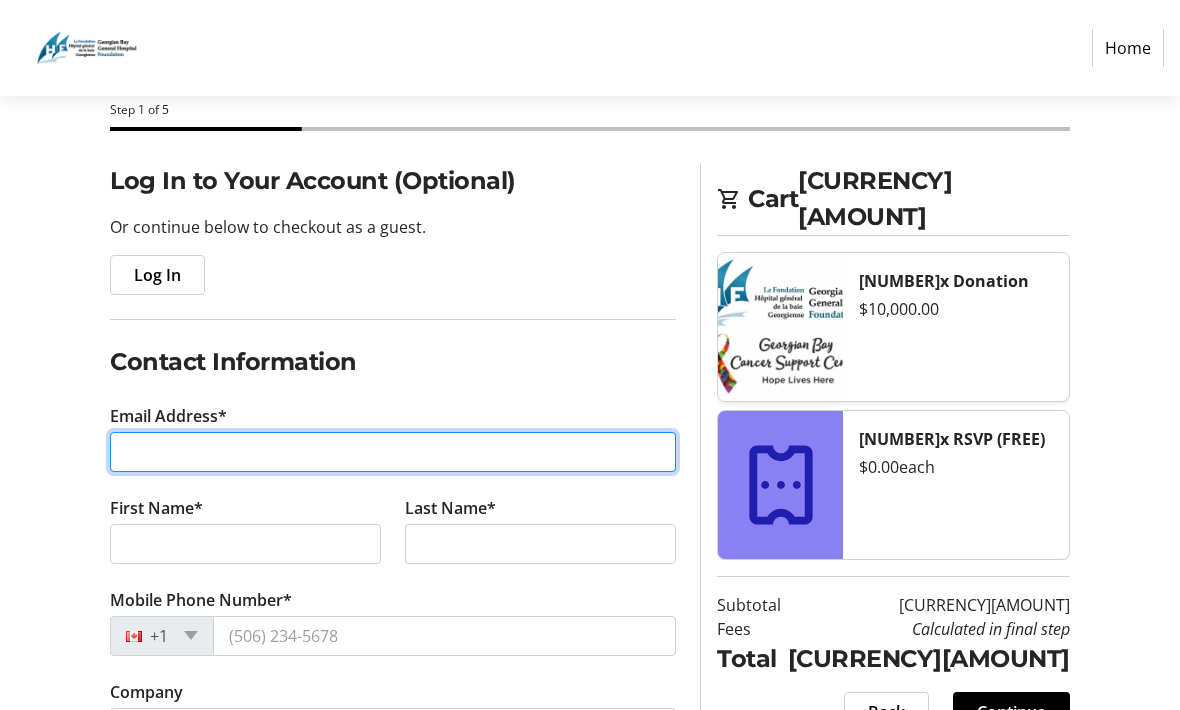 click on "Email Address*" at bounding box center (393, 453) 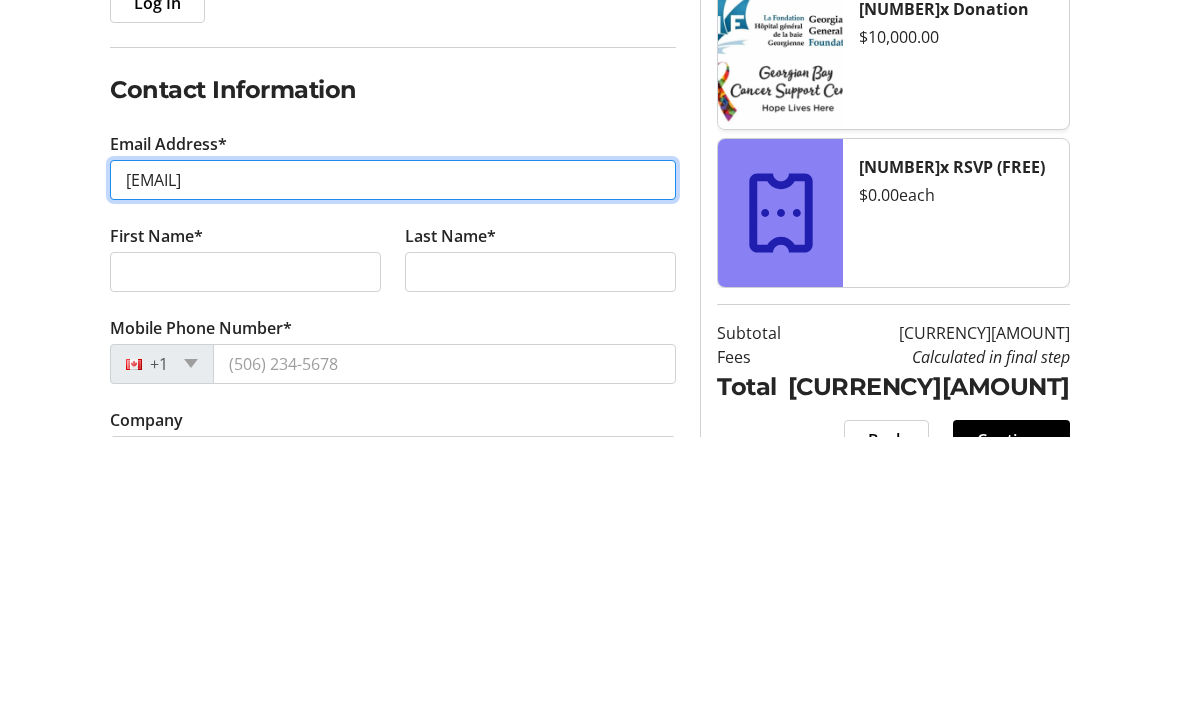 type on "[EMAIL]" 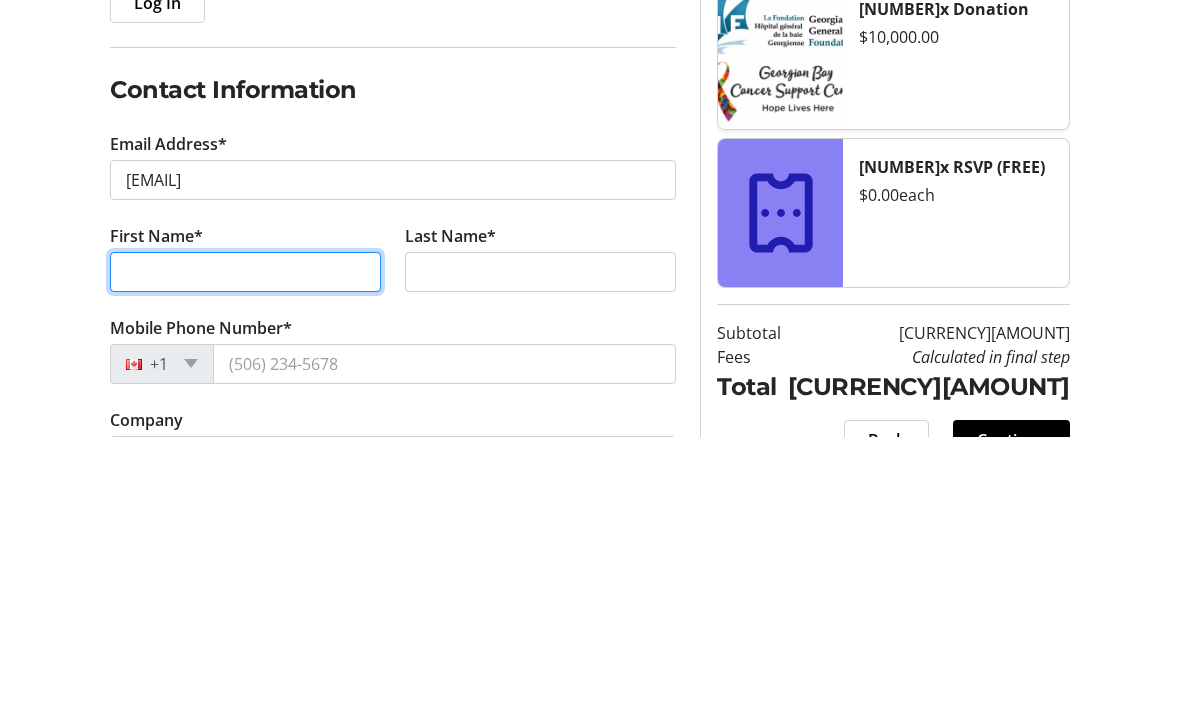click on "First Name*" at bounding box center (245, 545) 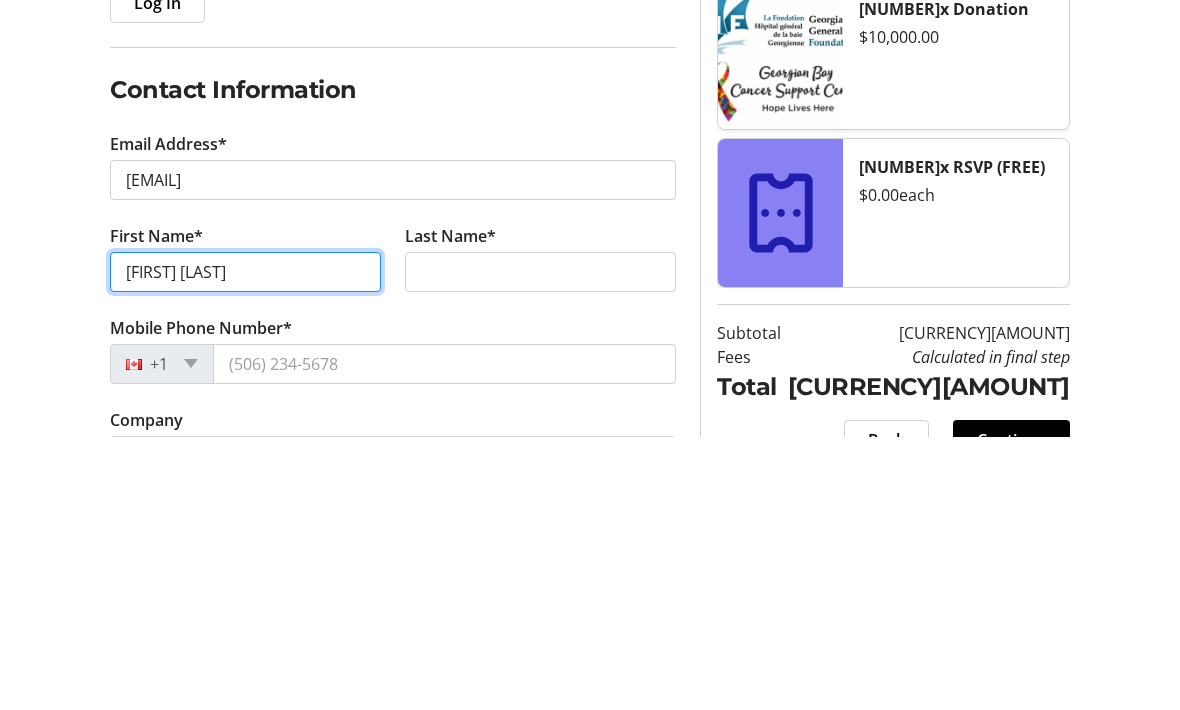 type on "[FIRST] [LAST]" 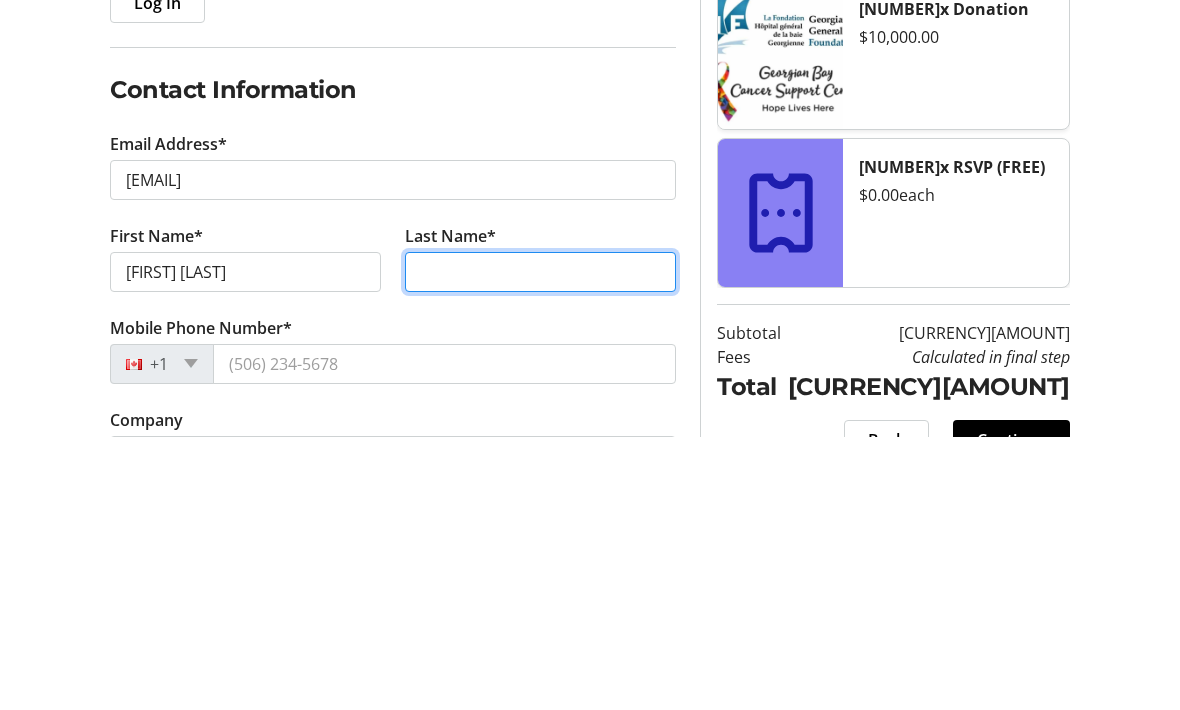 click on "Last Name*" at bounding box center [540, 545] 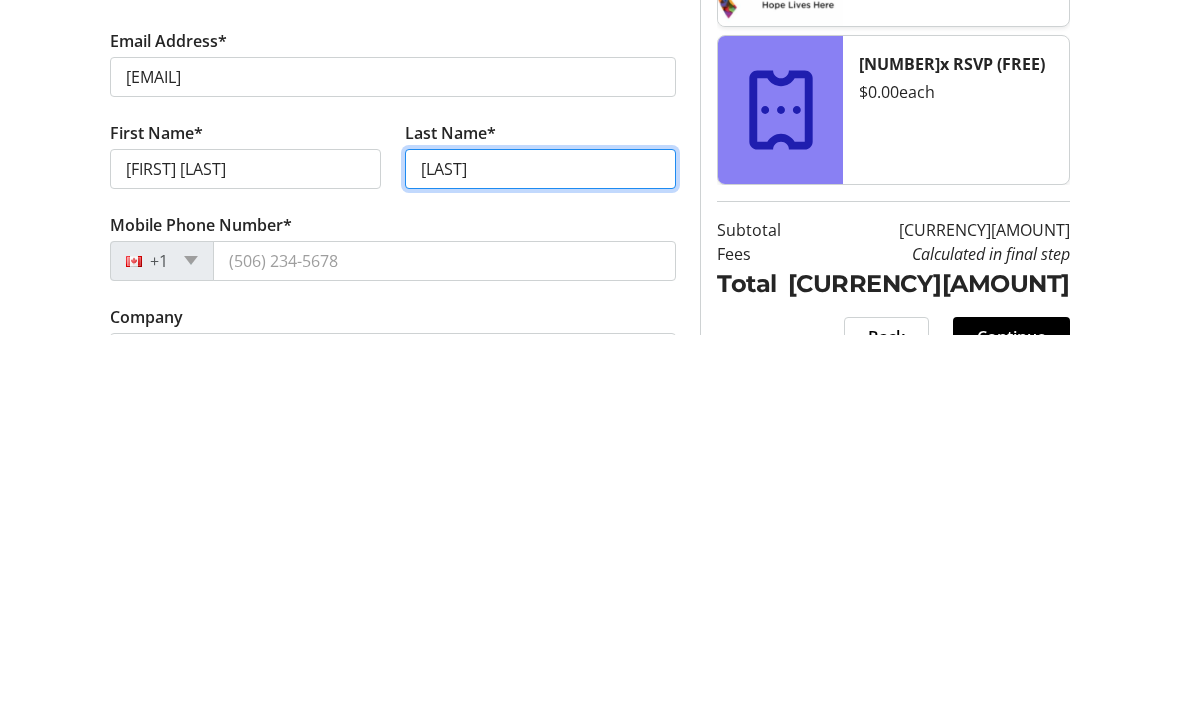 type on "[LAST]" 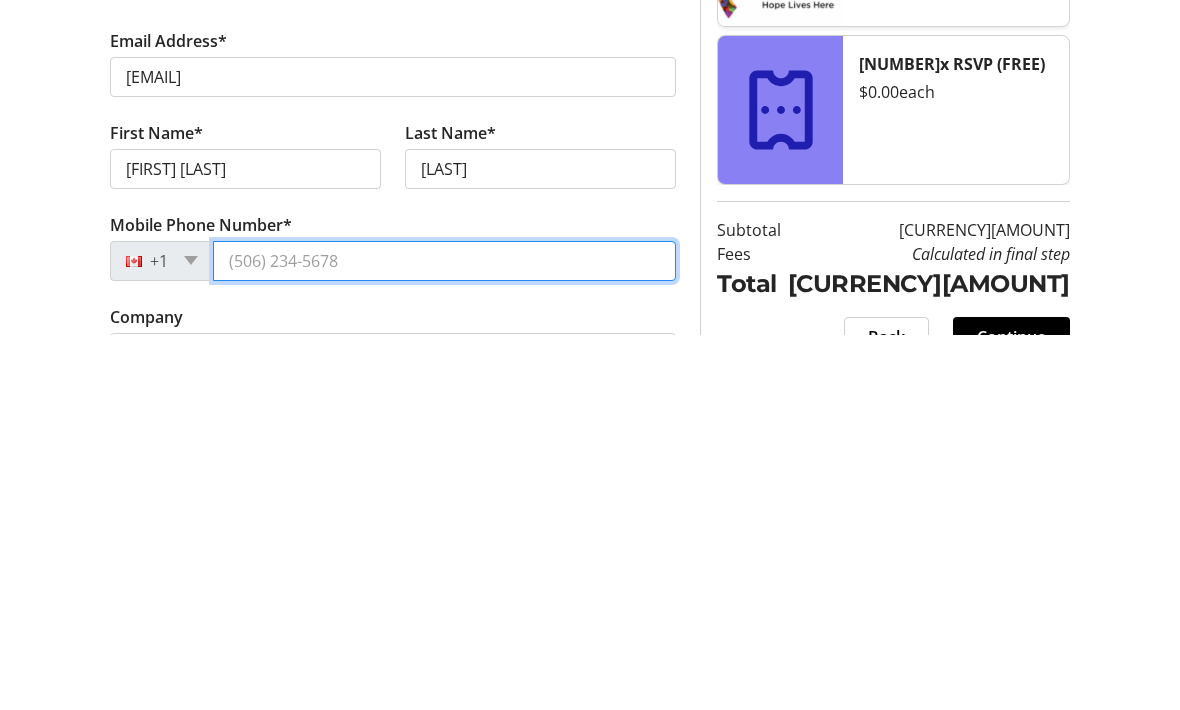 click on "Mobile Phone Number*" at bounding box center (444, 637) 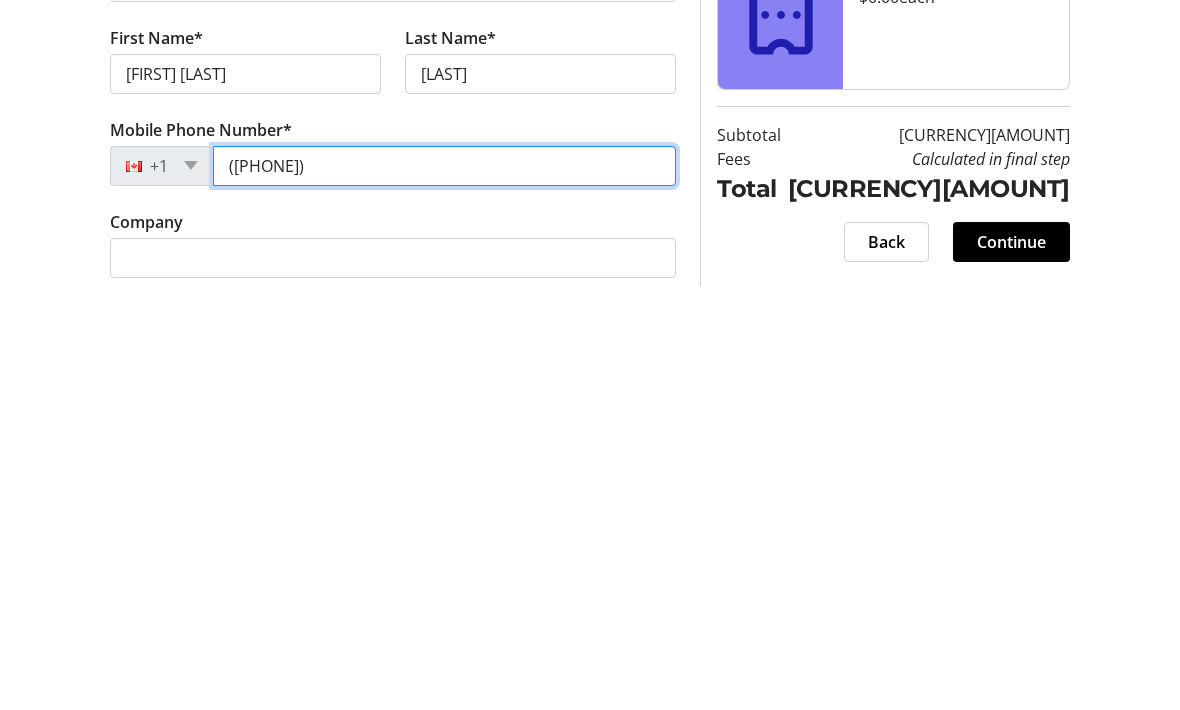 scroll, scrollTop: 151, scrollLeft: 0, axis: vertical 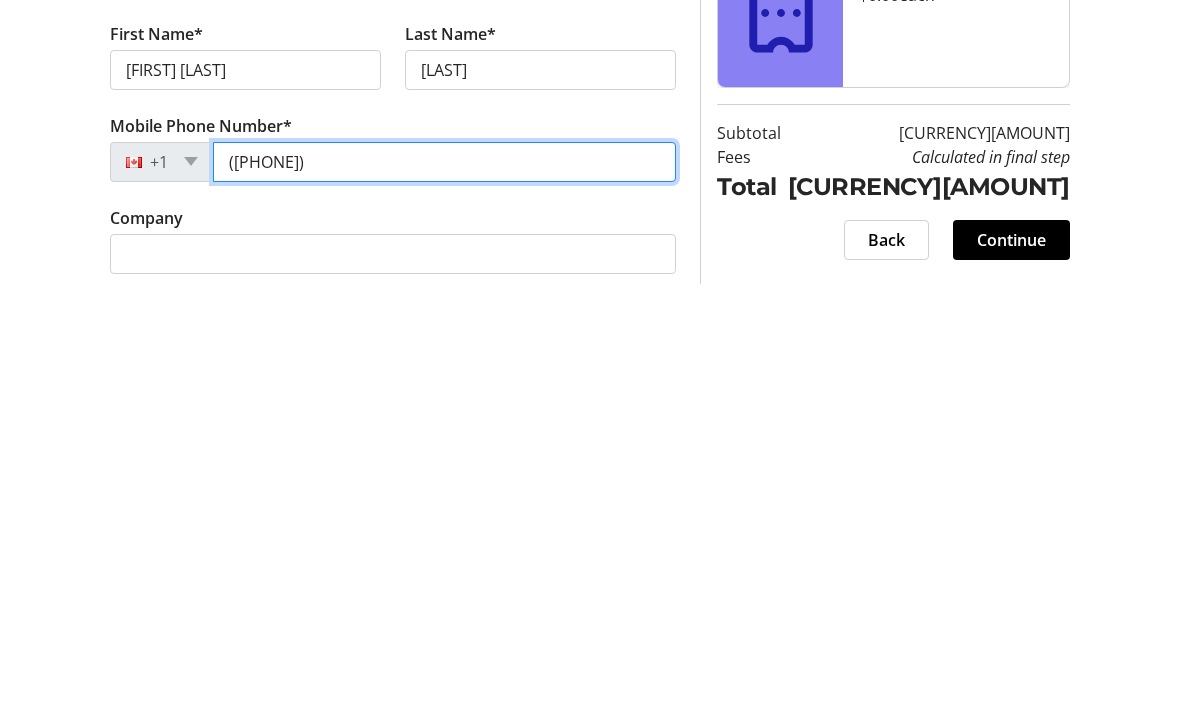type on "([PHONE])" 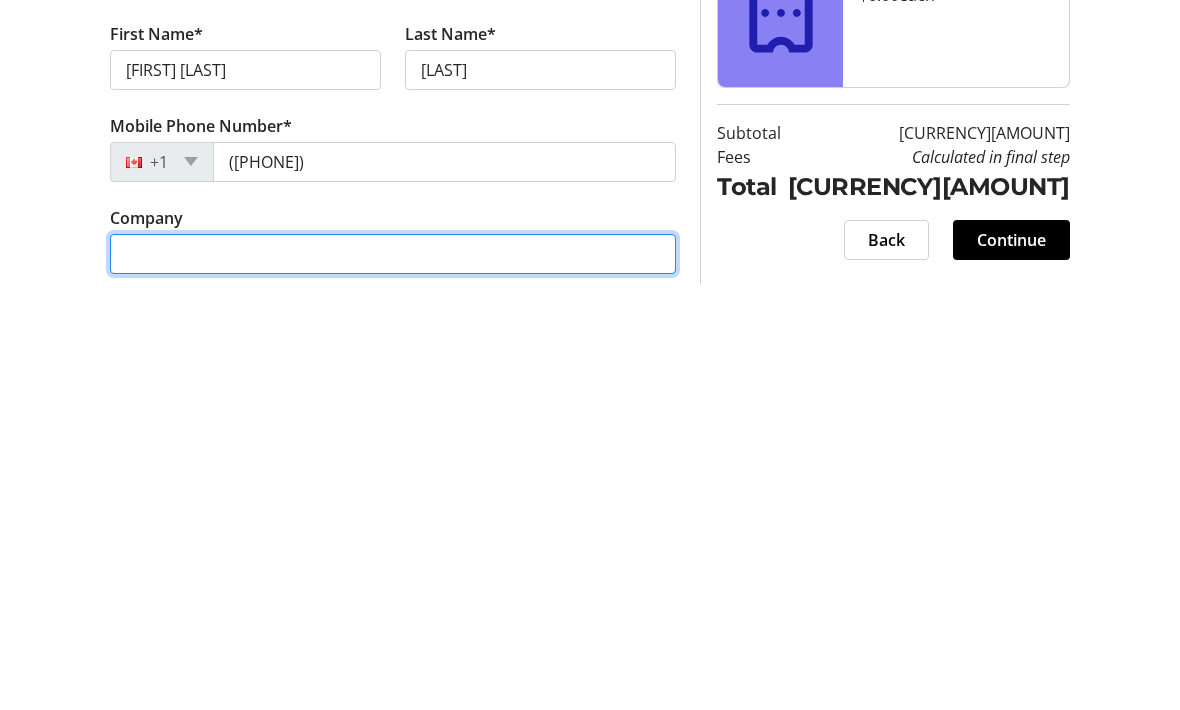 click on "Company" at bounding box center [393, 676] 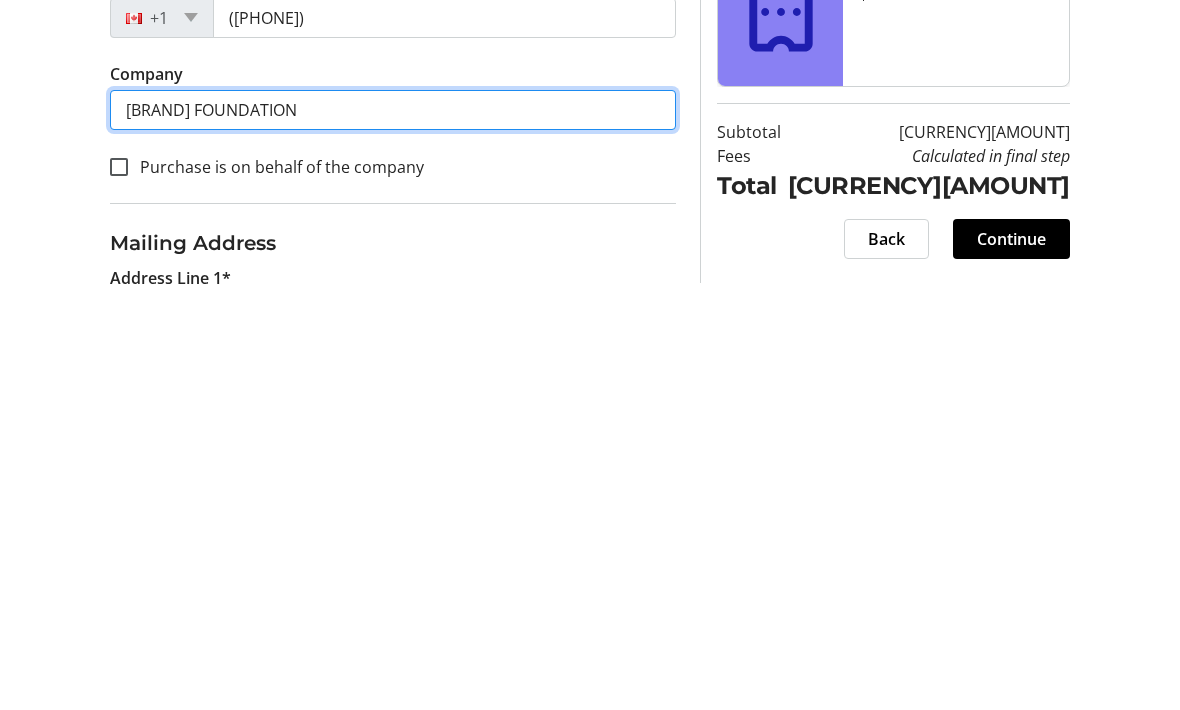 scroll, scrollTop: 296, scrollLeft: 0, axis: vertical 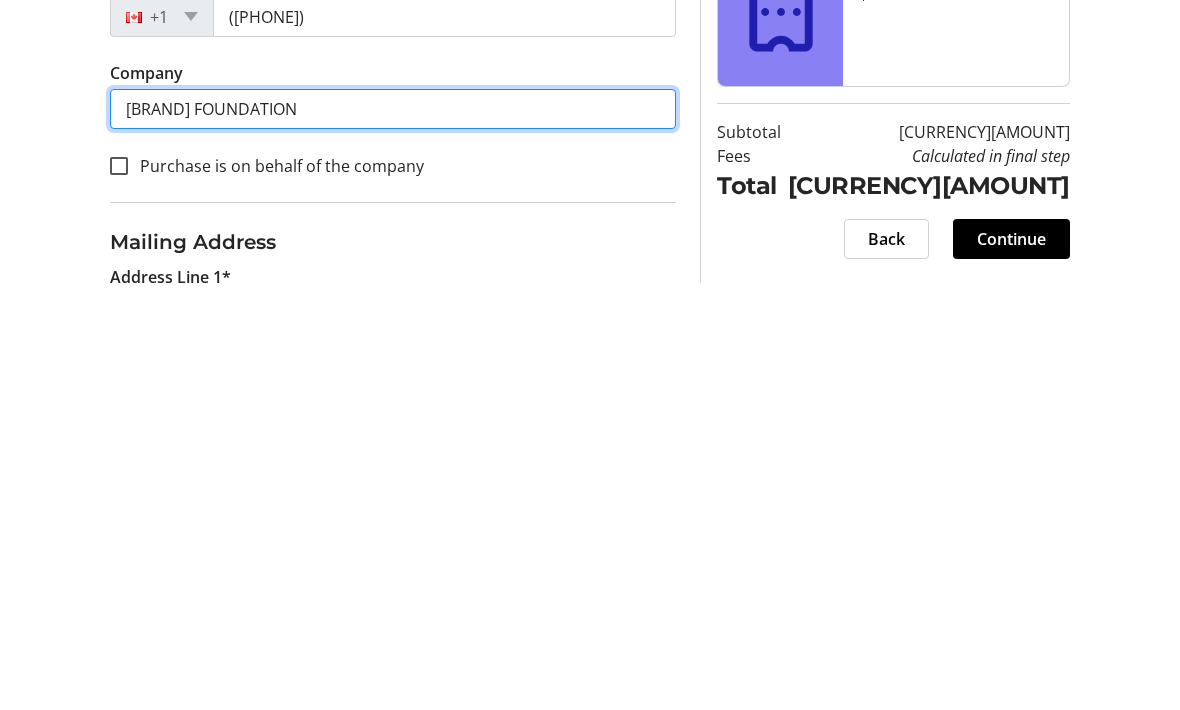 type on "[BRAND] FOUNDATION" 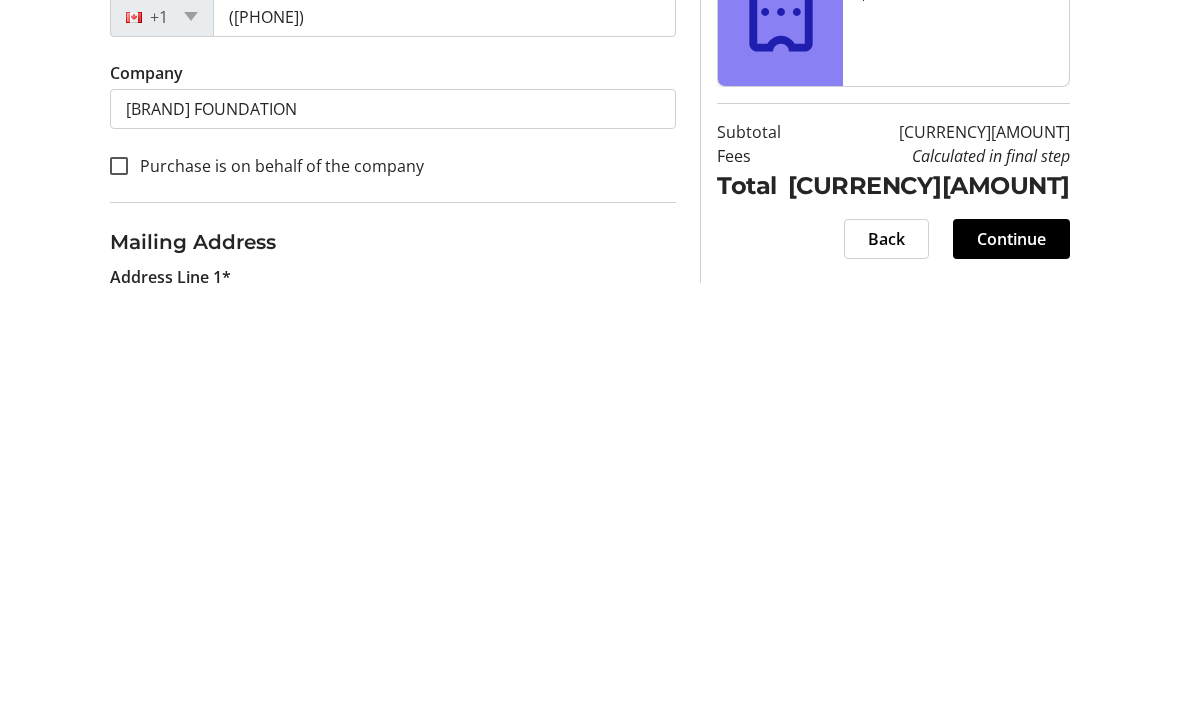 click at bounding box center [119, 588] 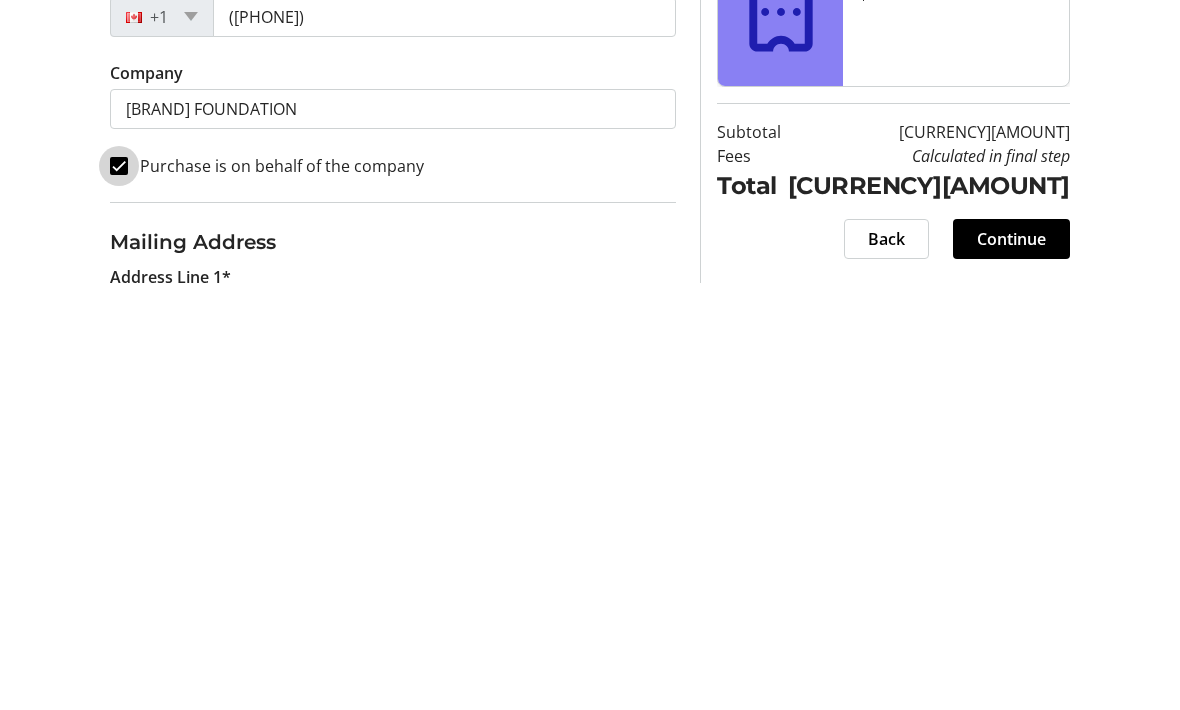 scroll, scrollTop: 718, scrollLeft: 0, axis: vertical 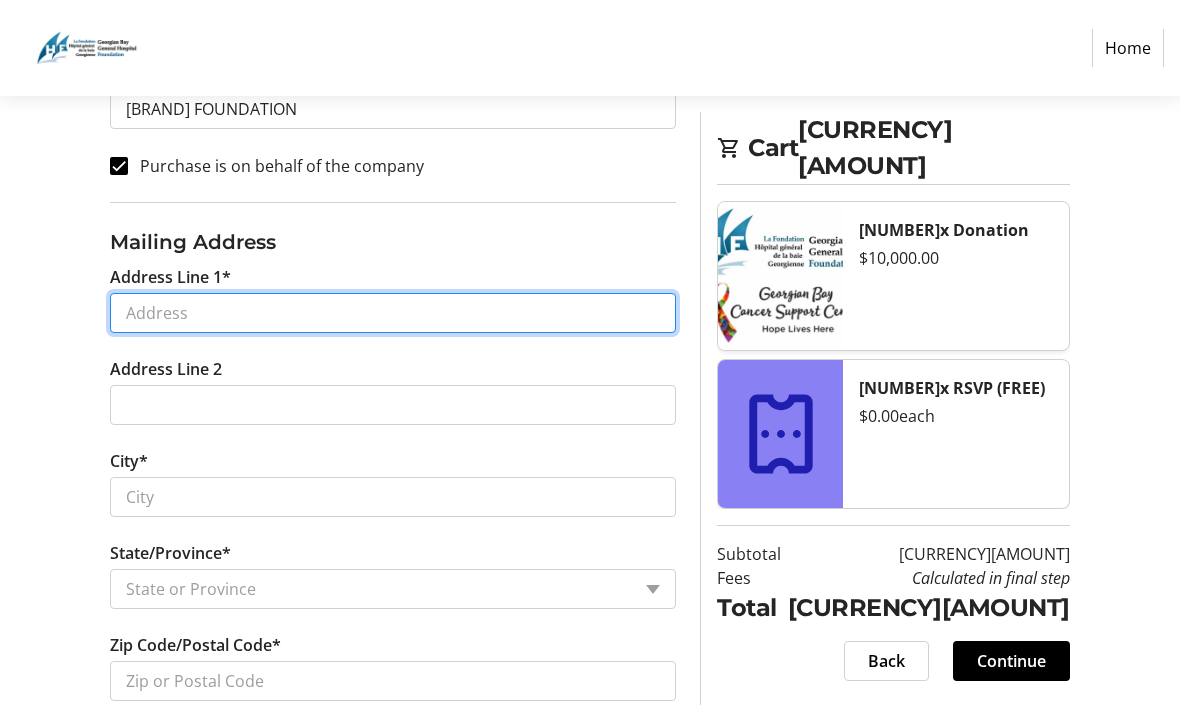 click on "Address Line 1*" at bounding box center (393, 313) 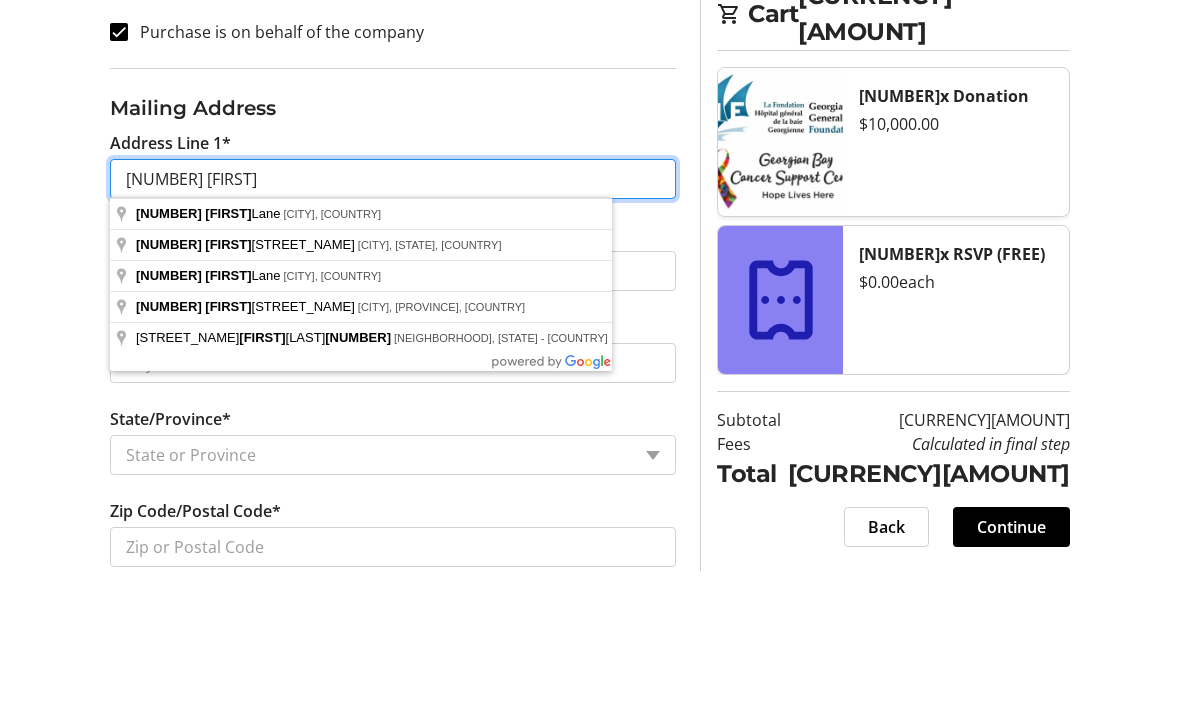 type on "[NUMBER] [FIRST]" 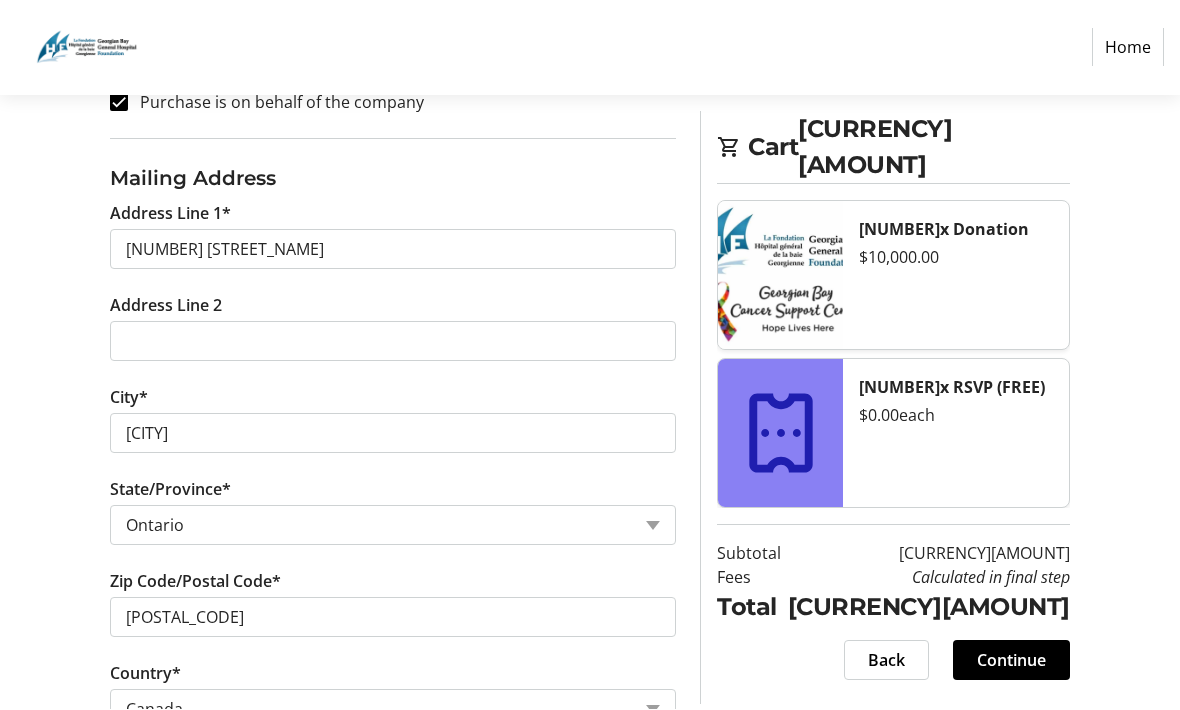 scroll, scrollTop: 781, scrollLeft: 0, axis: vertical 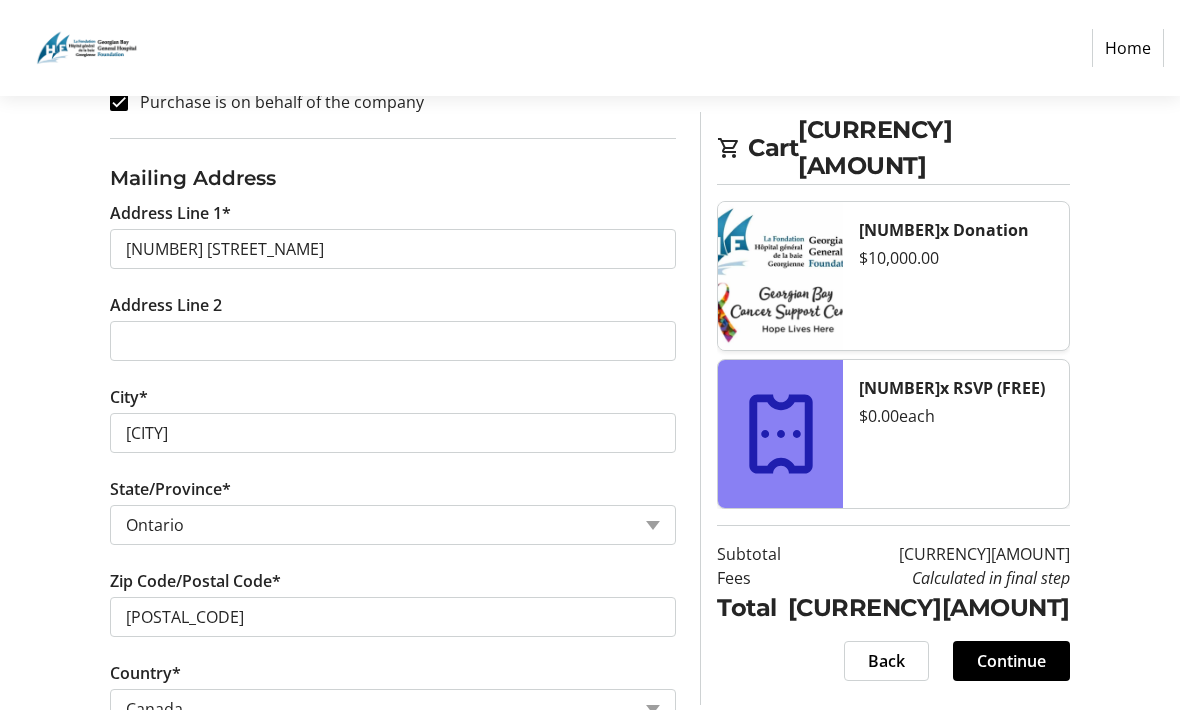click on "Continue" at bounding box center [1011, 662] 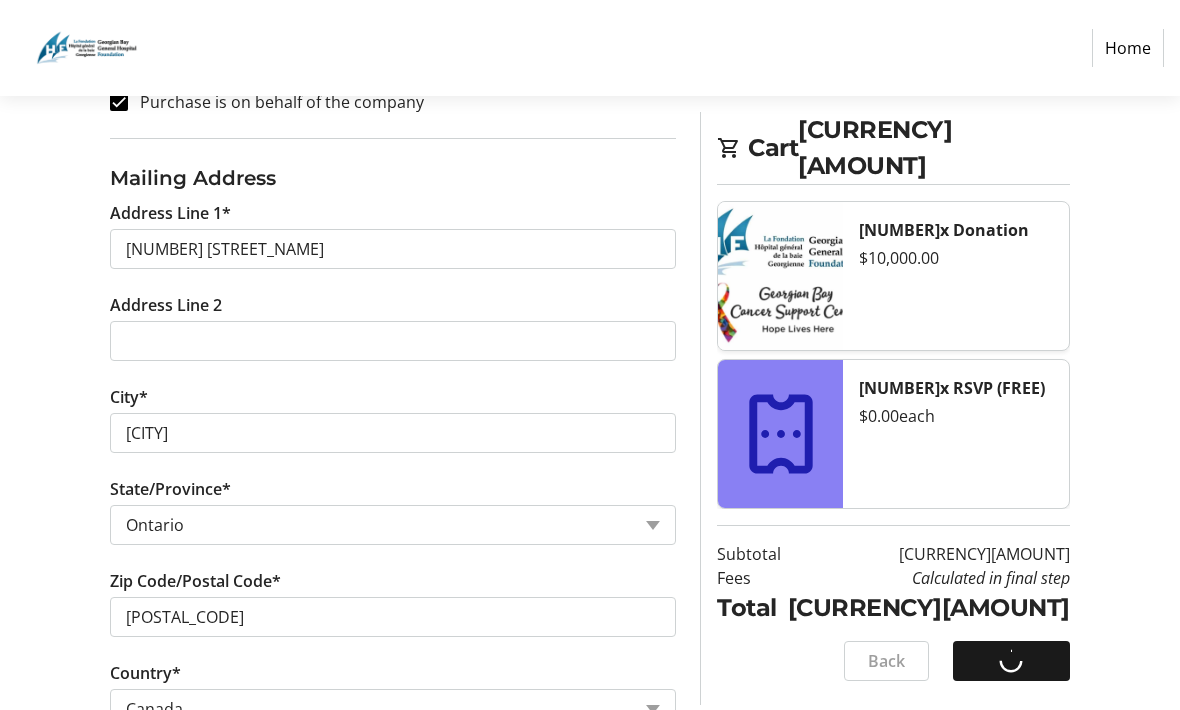 scroll, scrollTop: 781, scrollLeft: 0, axis: vertical 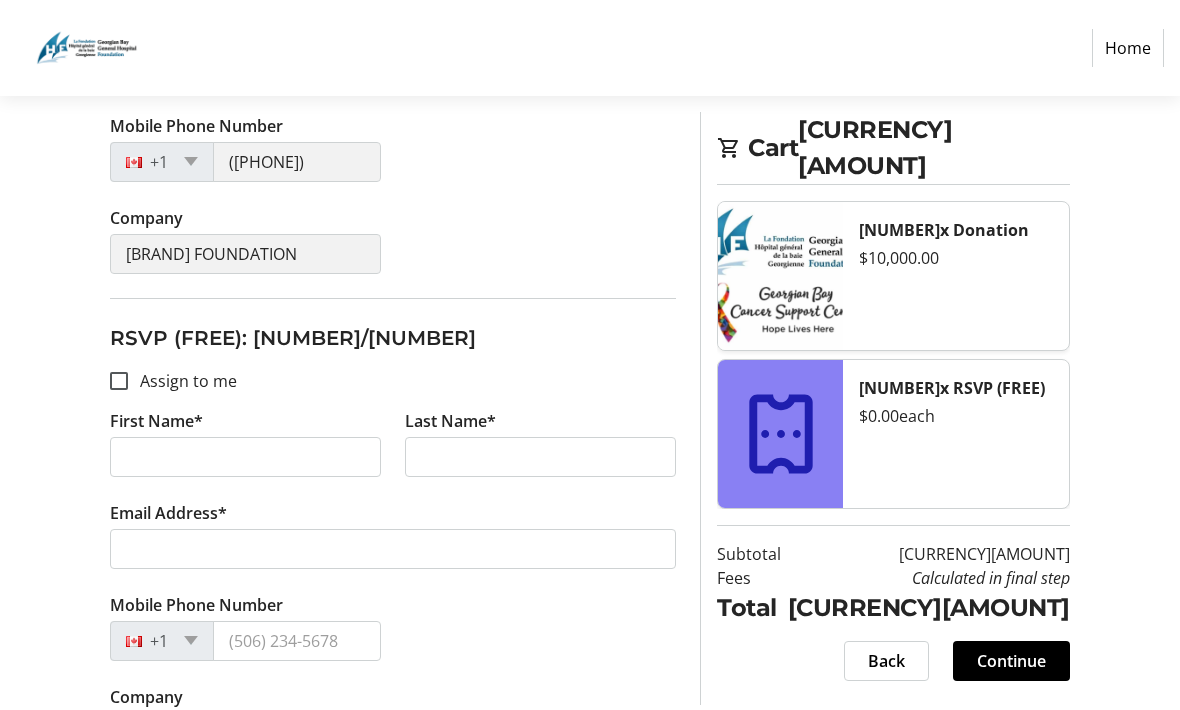 click at bounding box center [119, 382] 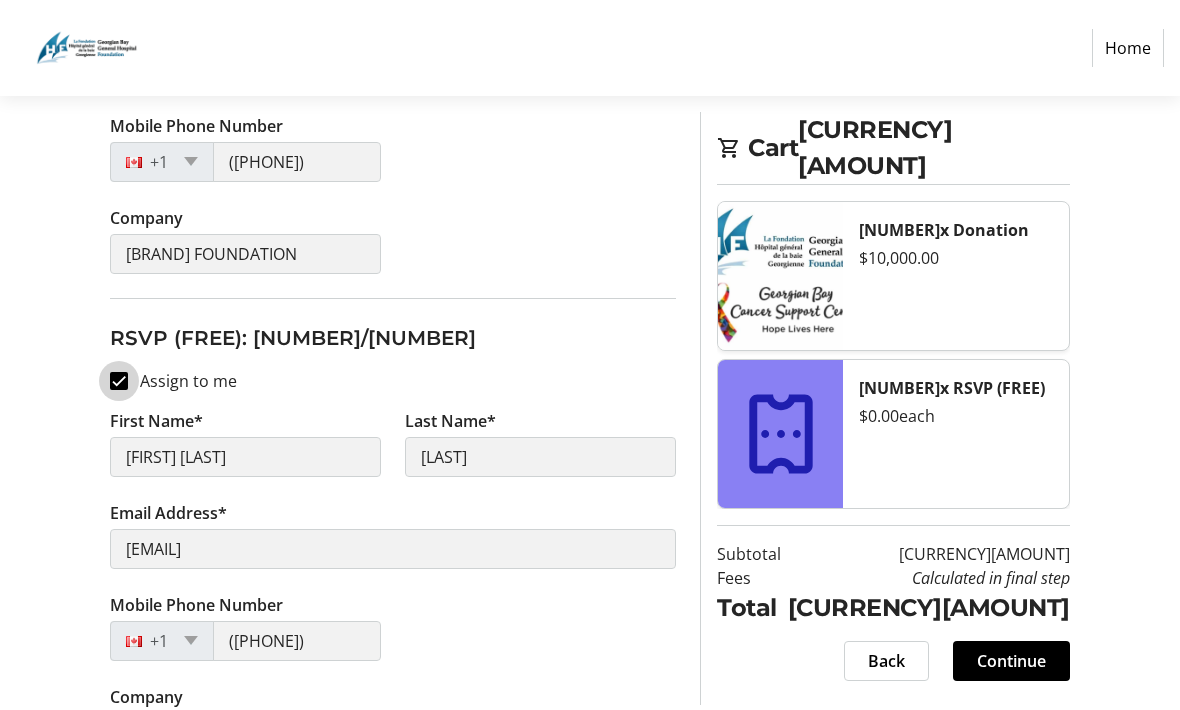 scroll, scrollTop: 542, scrollLeft: 0, axis: vertical 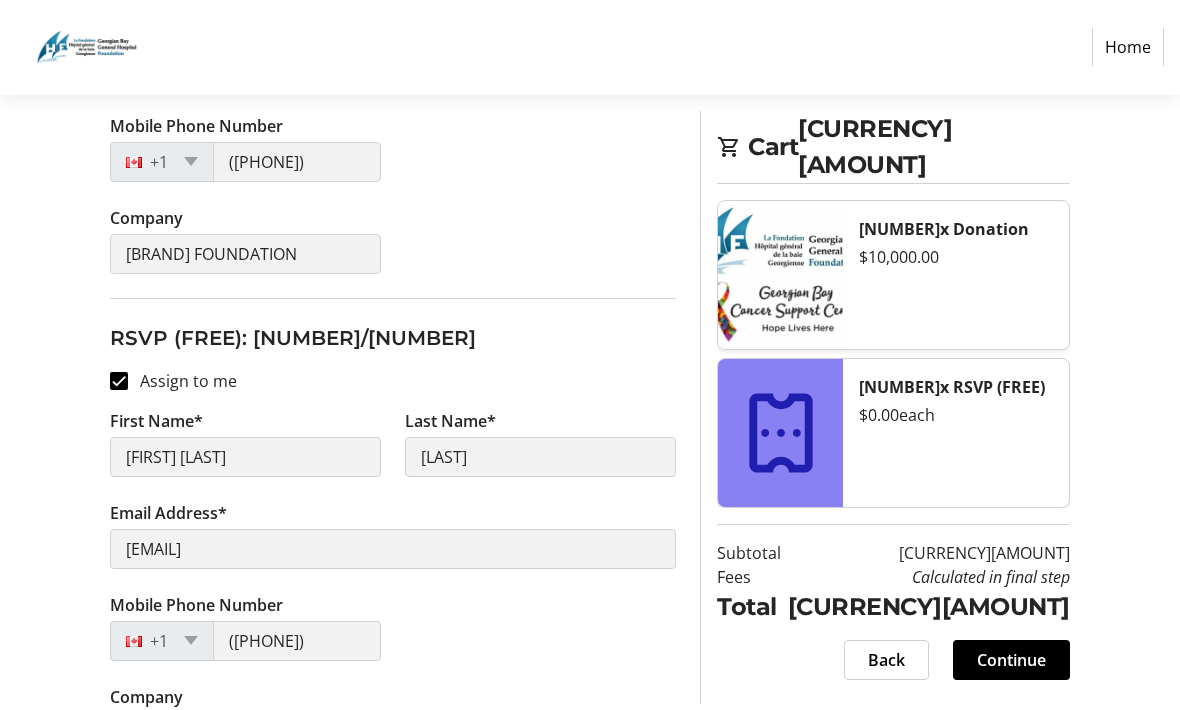 click on "Continue" at bounding box center [1011, 662] 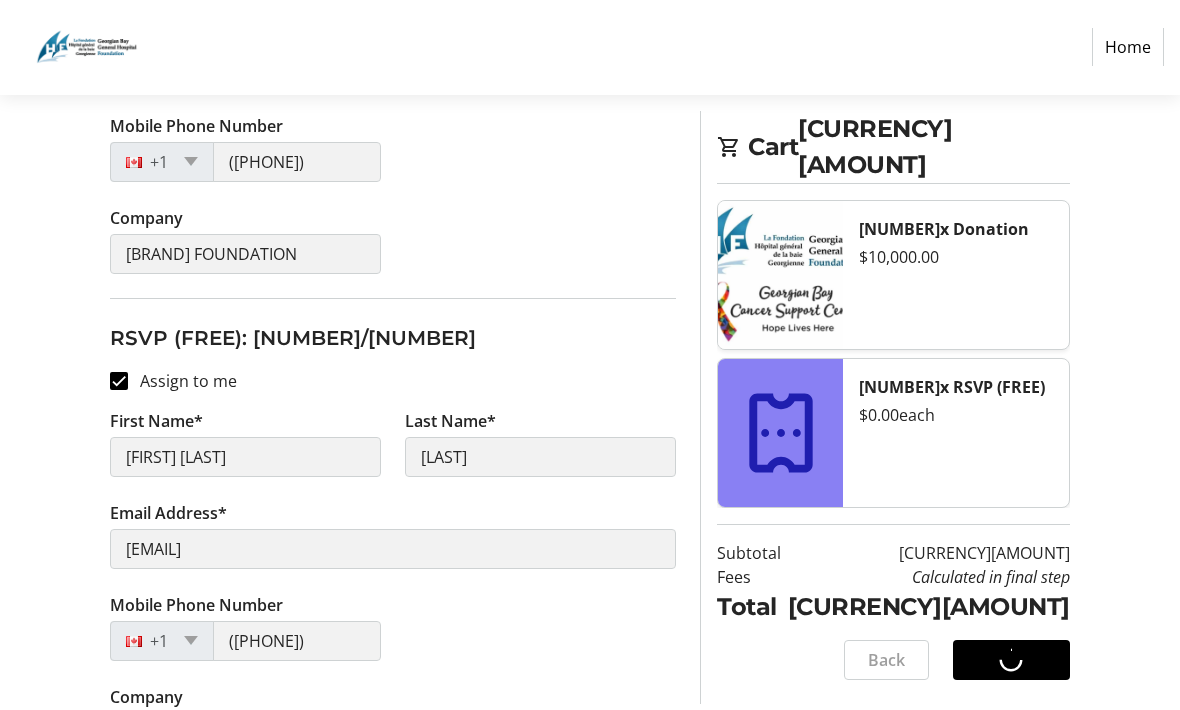 scroll, scrollTop: 41, scrollLeft: 0, axis: vertical 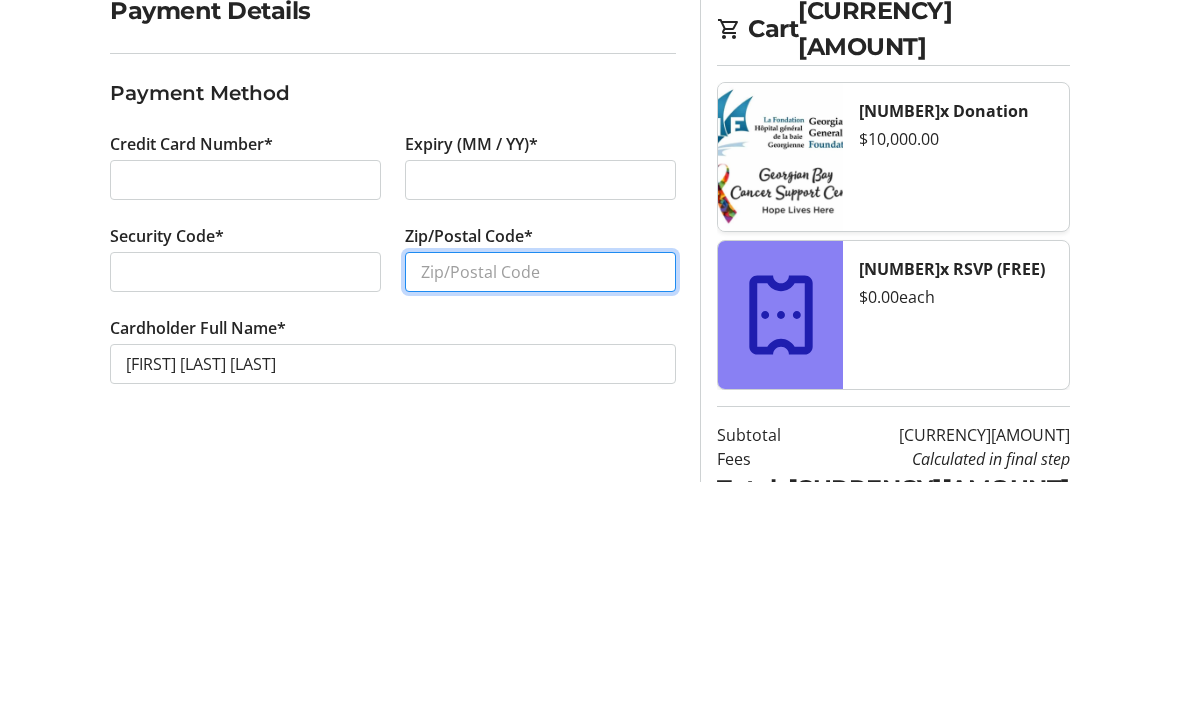 click on "Zip/Postal Code*" at bounding box center [540, 500] 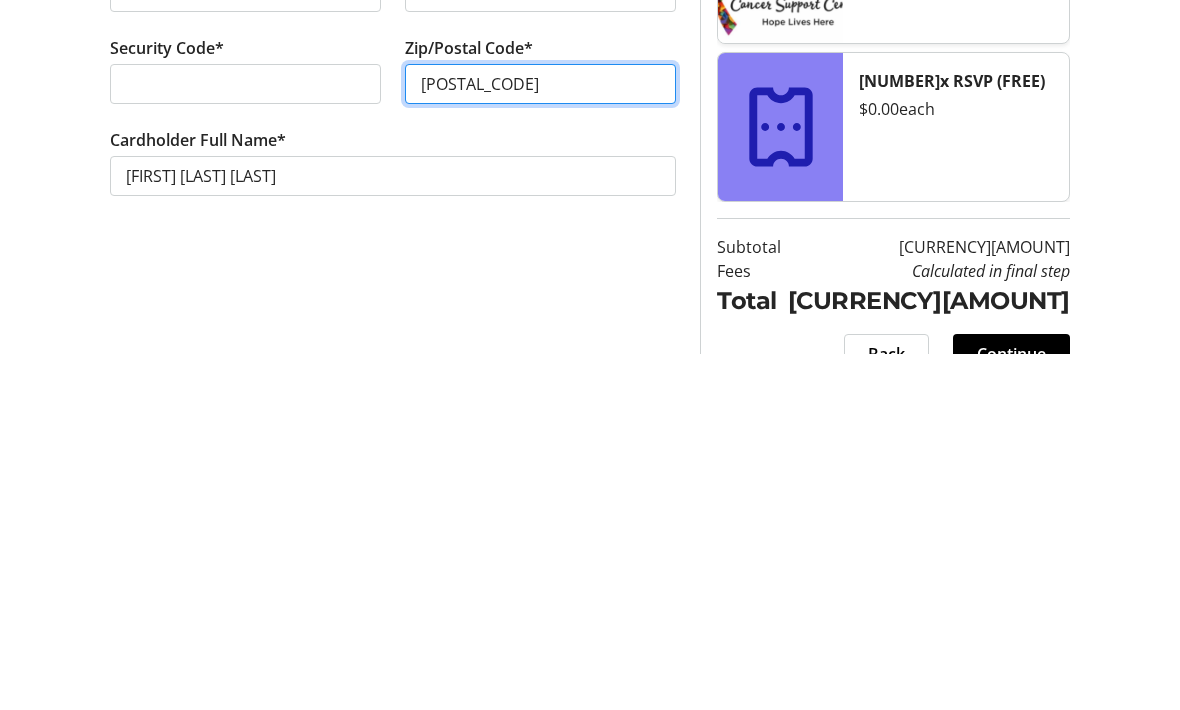 scroll, scrollTop: 107, scrollLeft: 0, axis: vertical 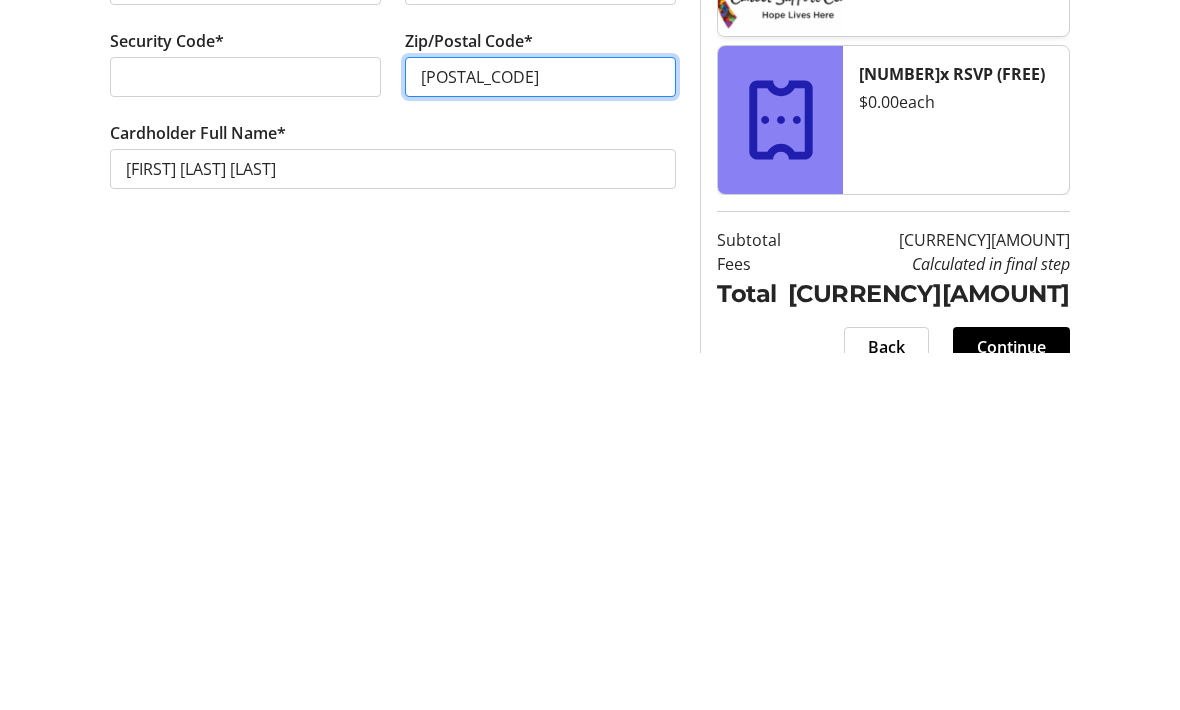 type on "[POSTAL_CODE]" 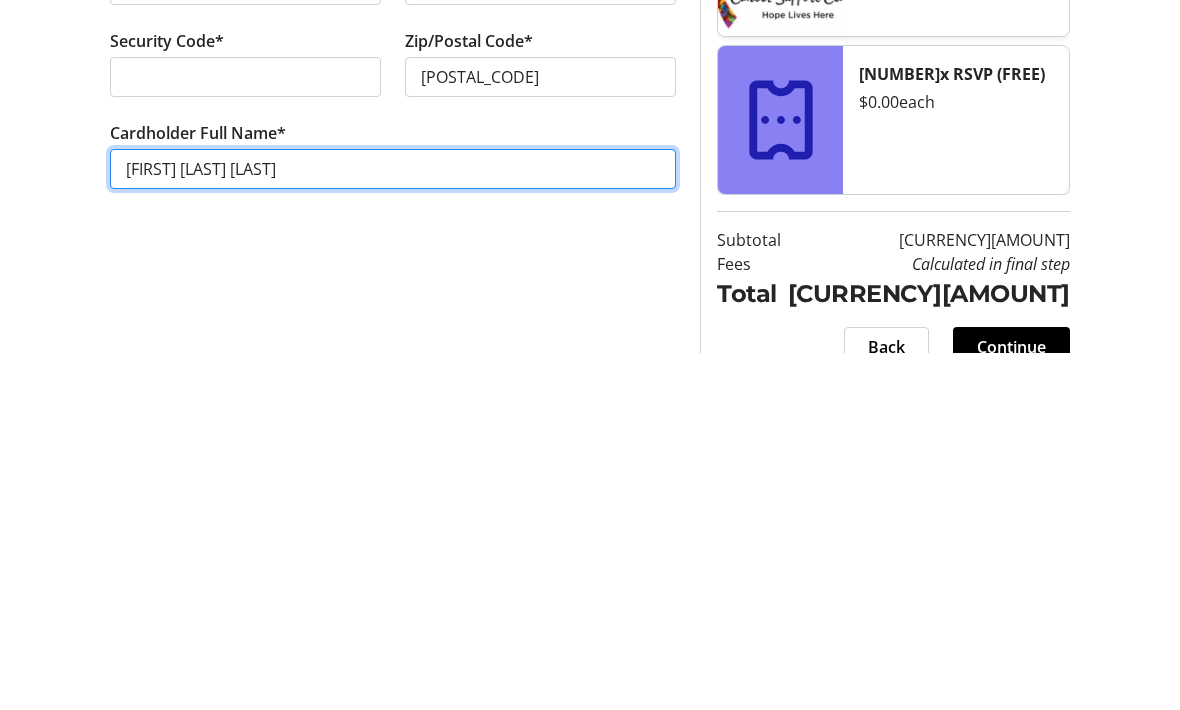 click on "[FIRST] [LAST] [LAST]" at bounding box center (393, 526) 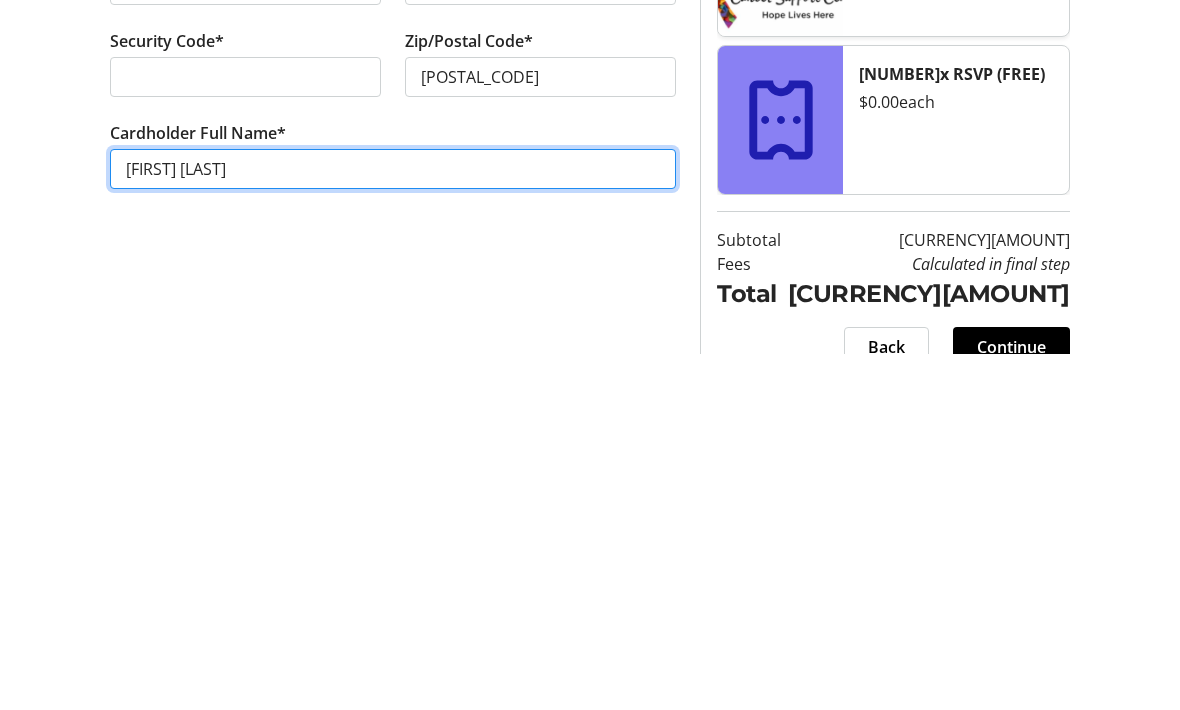 scroll, scrollTop: 107, scrollLeft: 0, axis: vertical 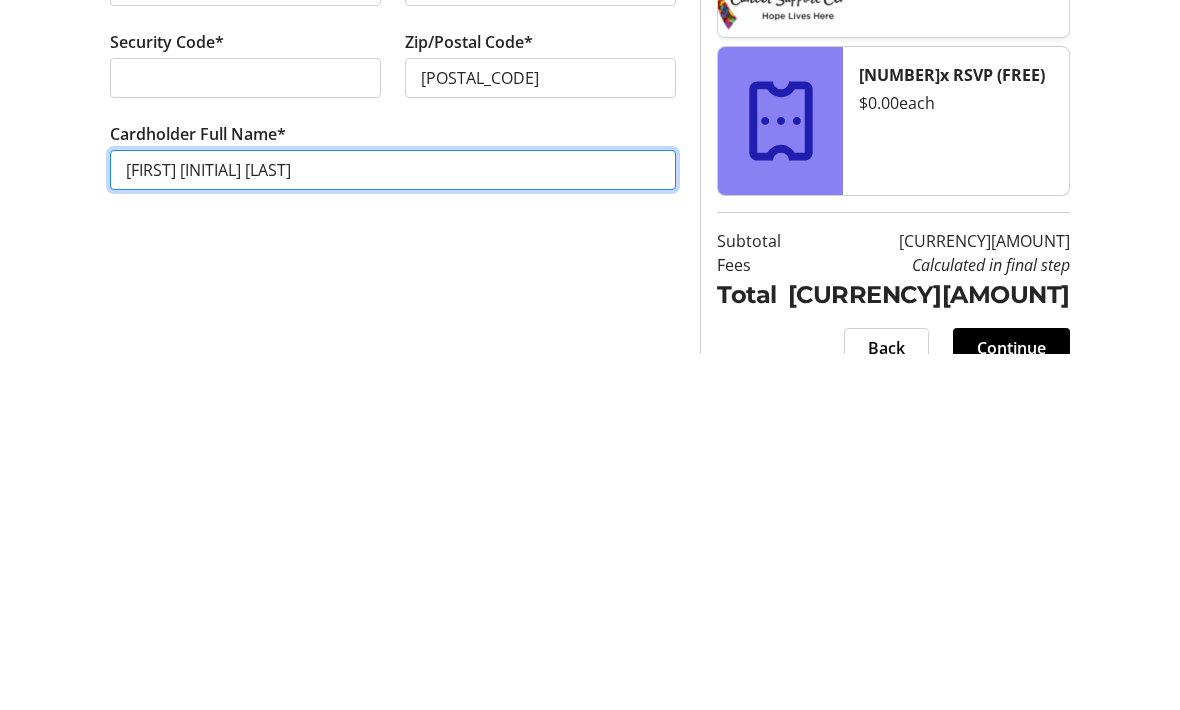 click on "[FIRST] [INITIAL] [LAST]" at bounding box center (393, 526) 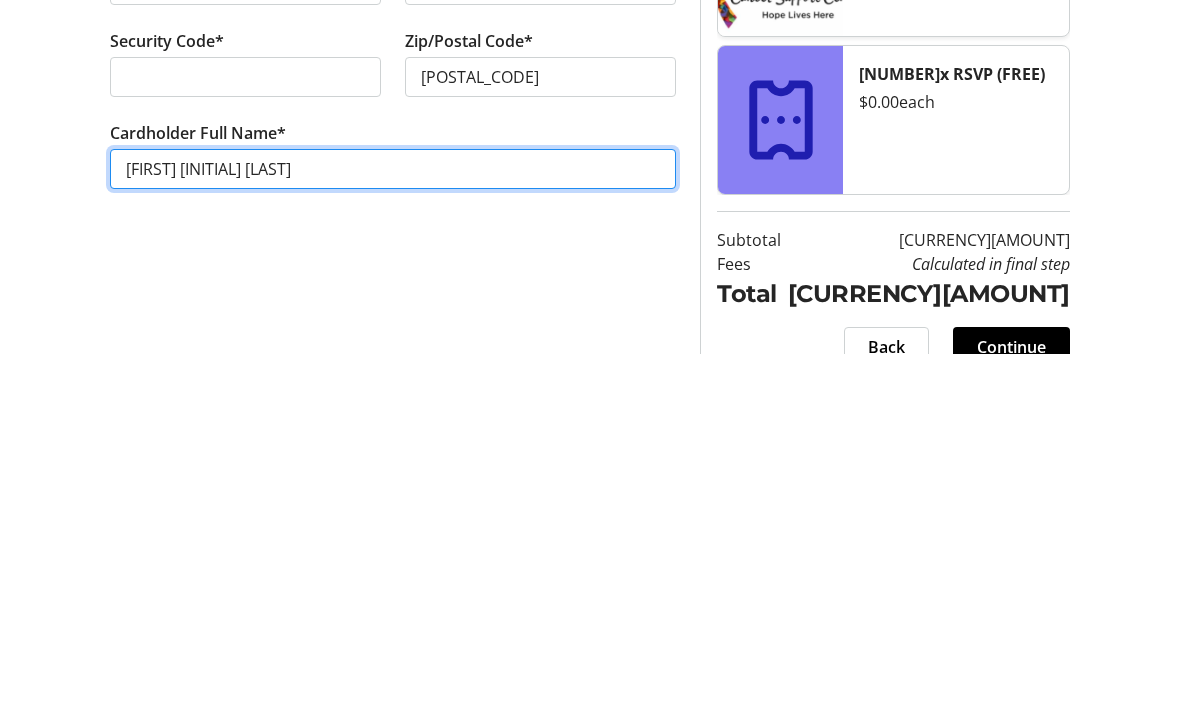 type on "[FIRST] [INITIAL] [LAST]" 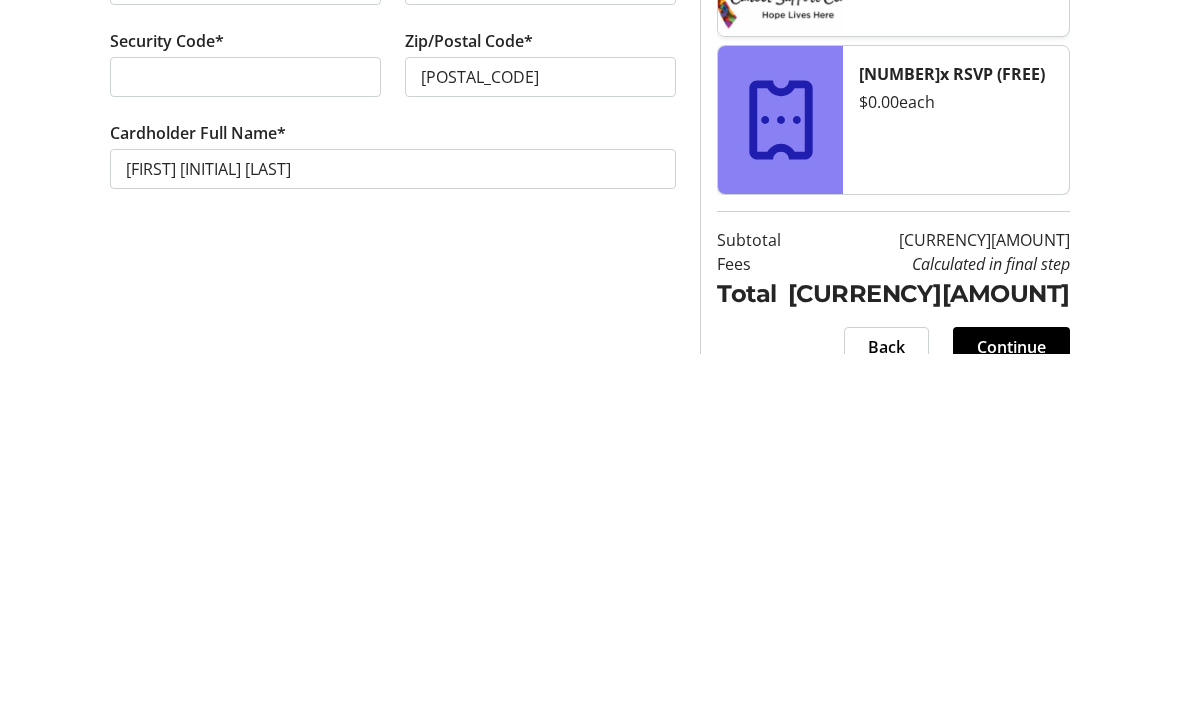 click on "Continue" at bounding box center [1011, 703] 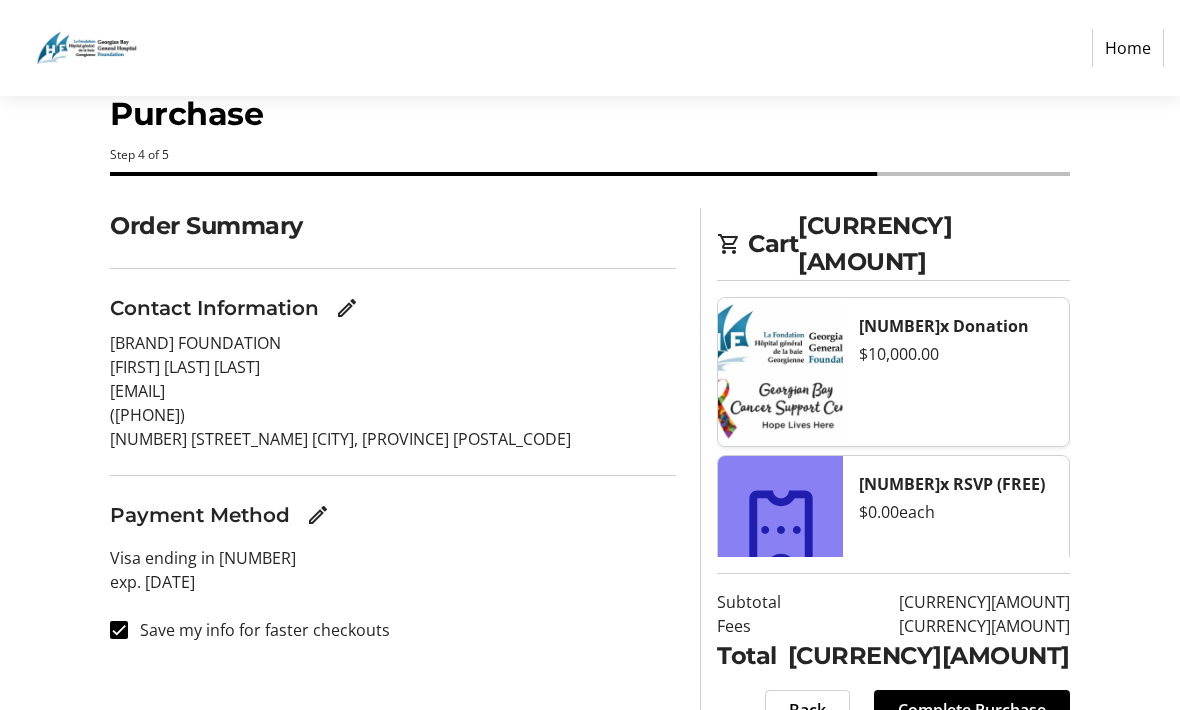 scroll, scrollTop: 93, scrollLeft: 0, axis: vertical 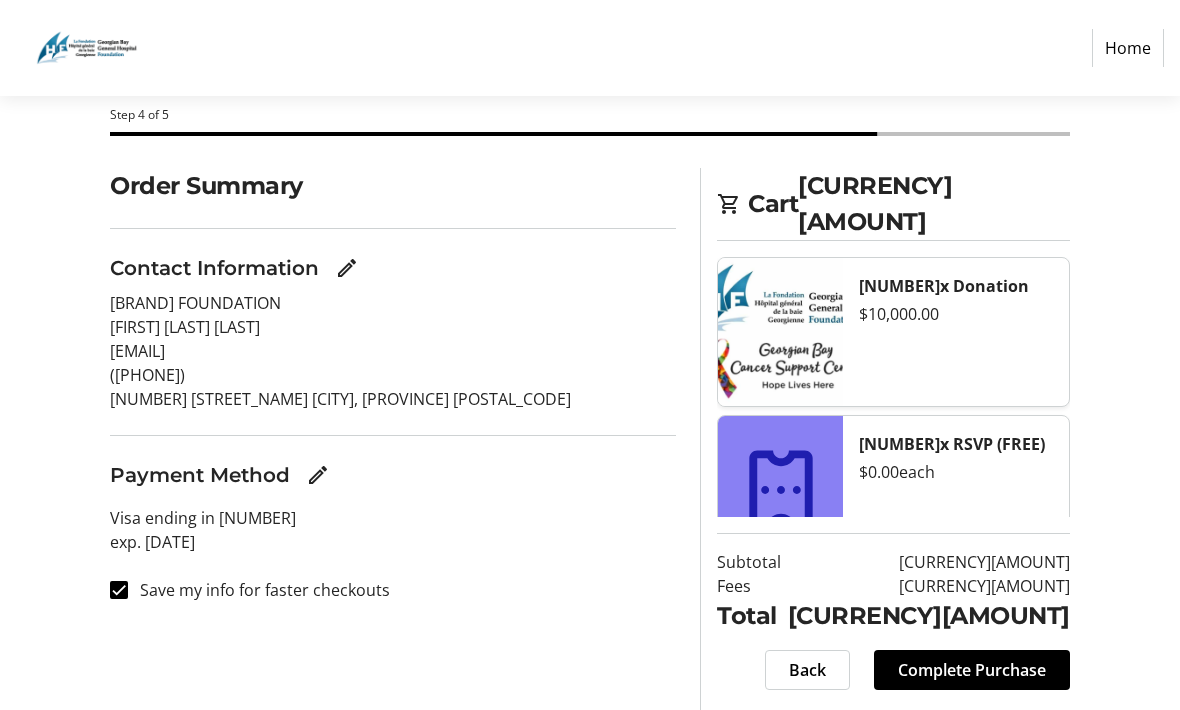 click on "Complete Purchase" at bounding box center [972, 671] 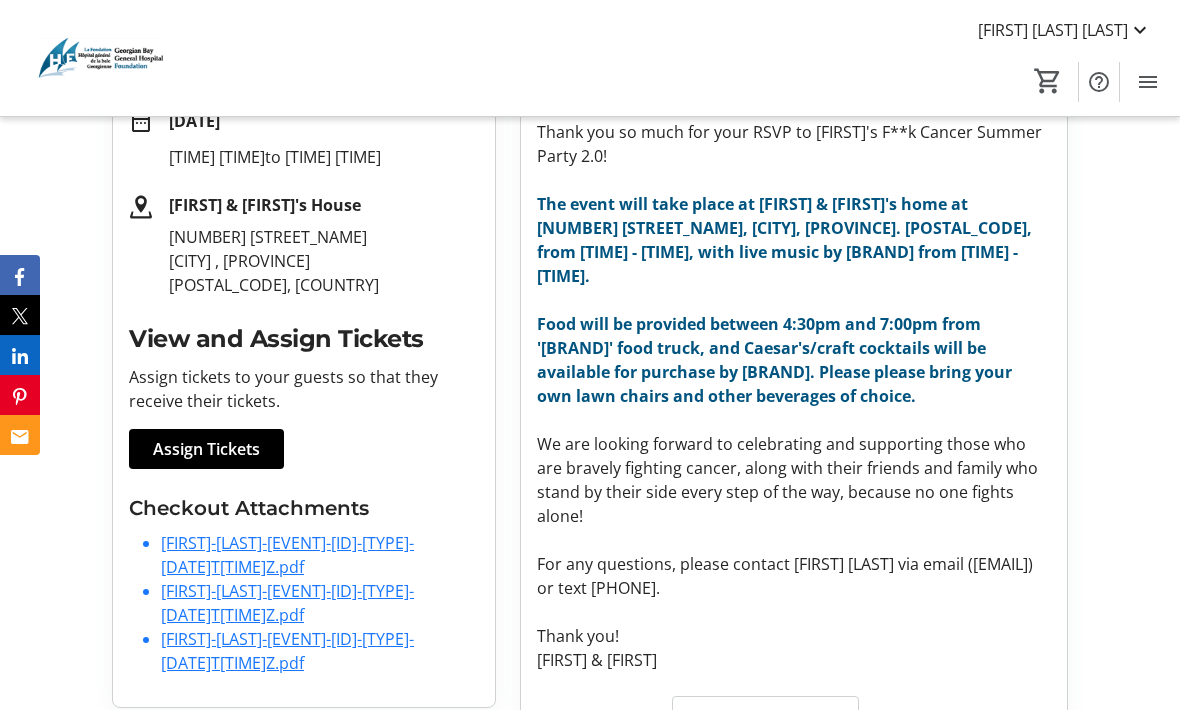 scroll, scrollTop: 392, scrollLeft: 0, axis: vertical 